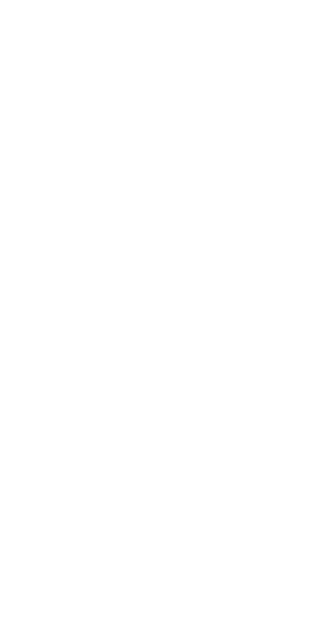 scroll, scrollTop: 0, scrollLeft: 0, axis: both 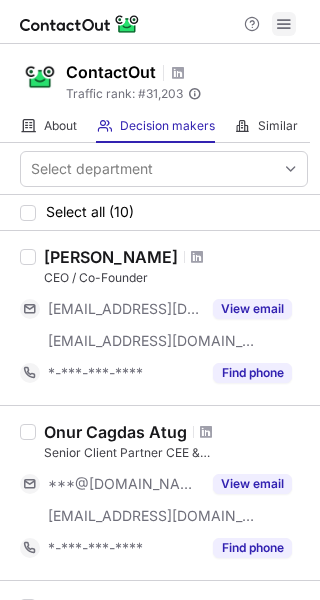 click at bounding box center [284, 24] 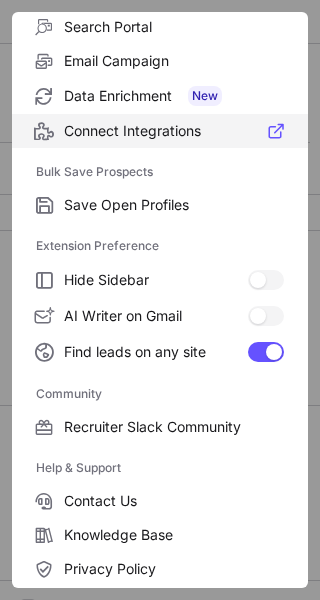 scroll, scrollTop: 307, scrollLeft: 0, axis: vertical 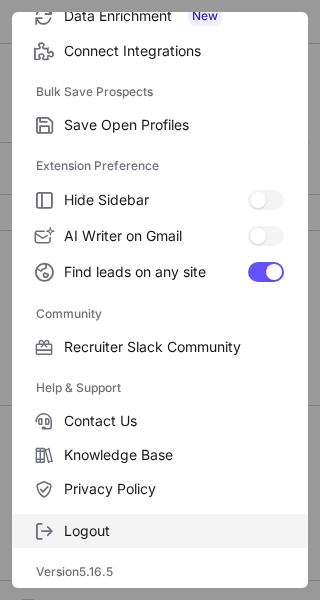 click on "Logout" at bounding box center (160, 531) 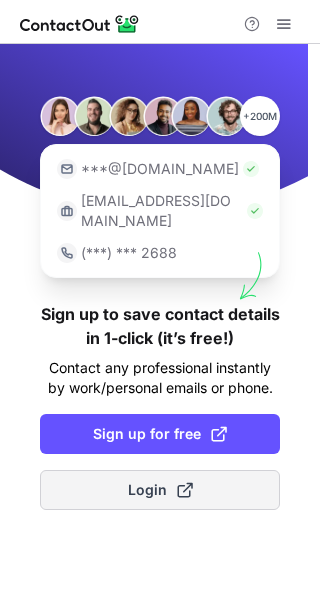 click on "Login" at bounding box center [160, 490] 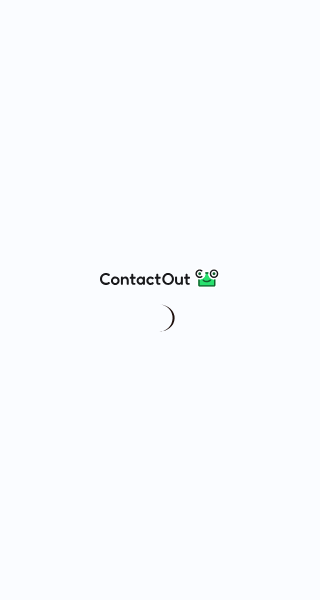 scroll, scrollTop: 0, scrollLeft: 0, axis: both 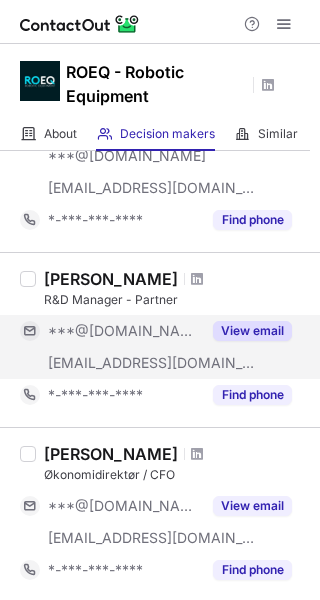click on "View email" at bounding box center [252, 331] 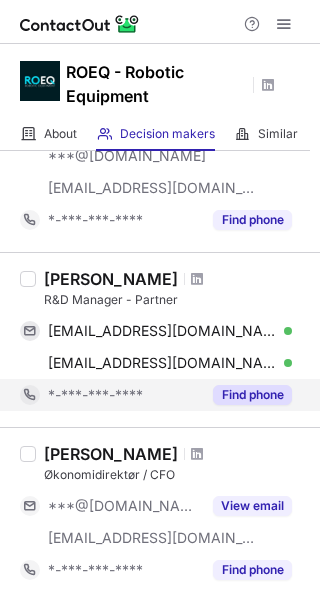 click on "Find phone" at bounding box center [252, 395] 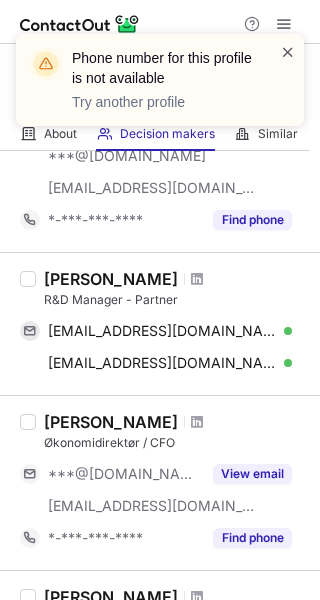 click at bounding box center (288, 52) 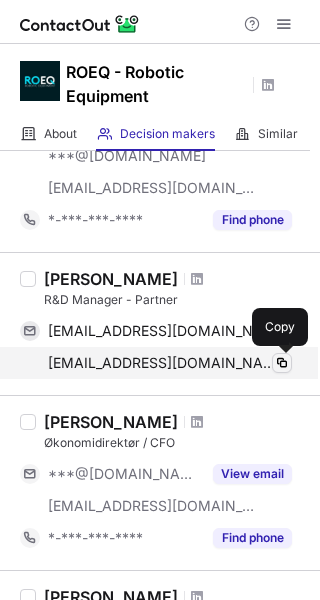 click at bounding box center [282, 363] 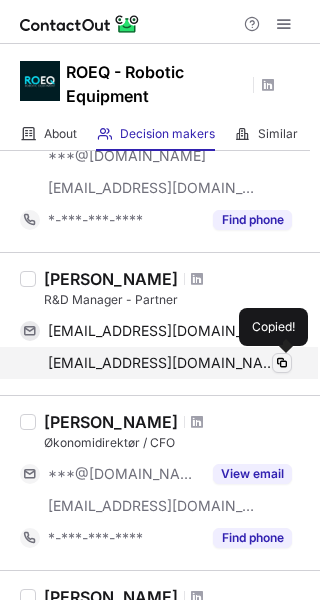 type 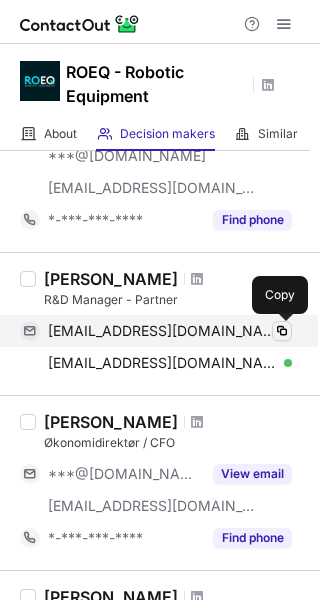 click at bounding box center (282, 331) 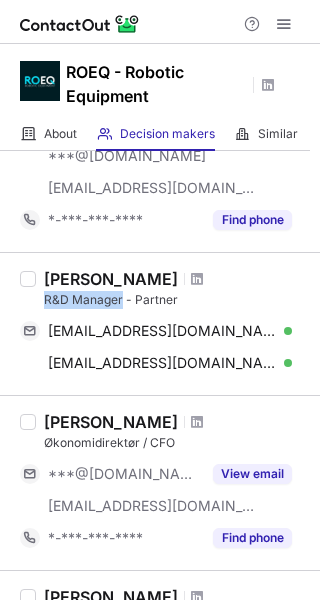 drag, startPoint x: 40, startPoint y: 294, endPoint x: 122, endPoint y: 297, distance: 82.05486 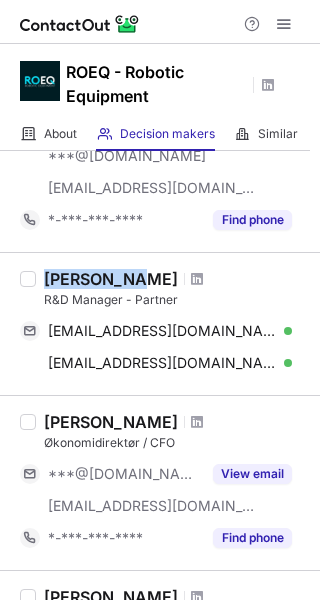 drag, startPoint x: 46, startPoint y: 281, endPoint x: 129, endPoint y: 274, distance: 83.294655 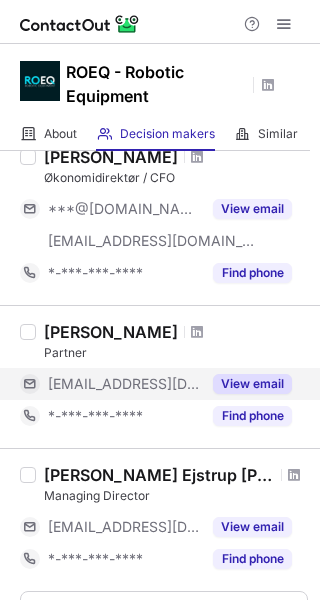 scroll, scrollTop: 700, scrollLeft: 0, axis: vertical 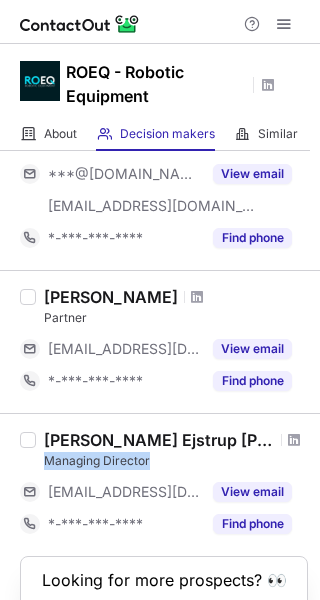 drag, startPoint x: 45, startPoint y: 461, endPoint x: 156, endPoint y: 461, distance: 111 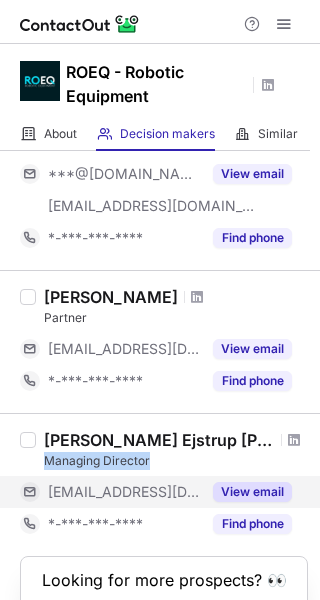 click on "View email" at bounding box center [252, 492] 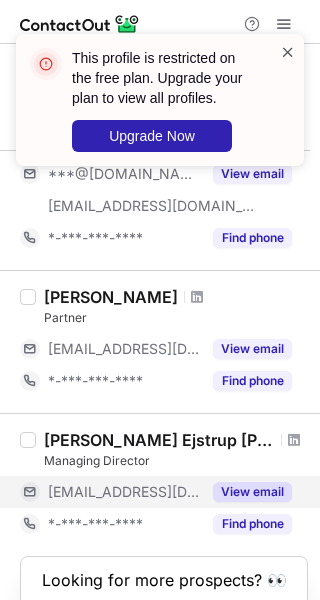 click at bounding box center [288, 52] 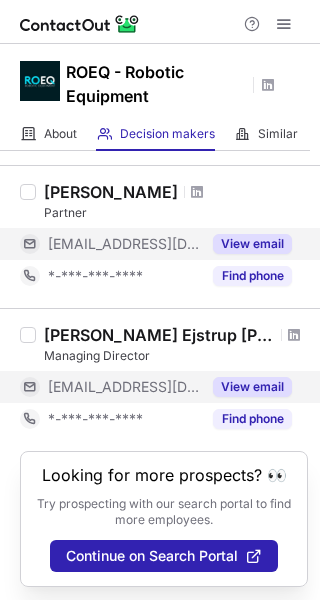 scroll, scrollTop: 806, scrollLeft: 0, axis: vertical 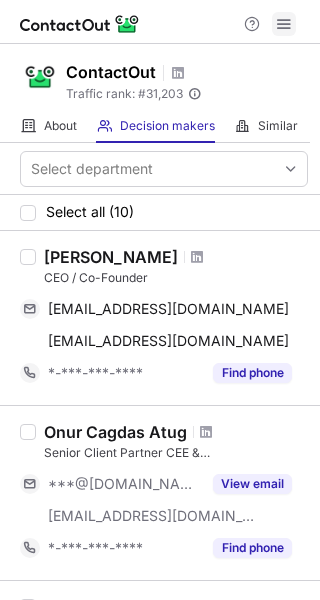 click at bounding box center [284, 24] 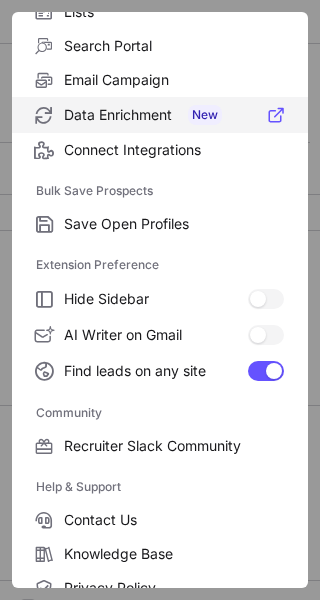 scroll, scrollTop: 307, scrollLeft: 0, axis: vertical 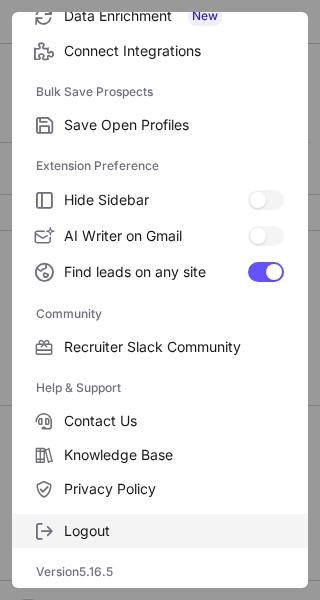click on "Logout" at bounding box center (174, 531) 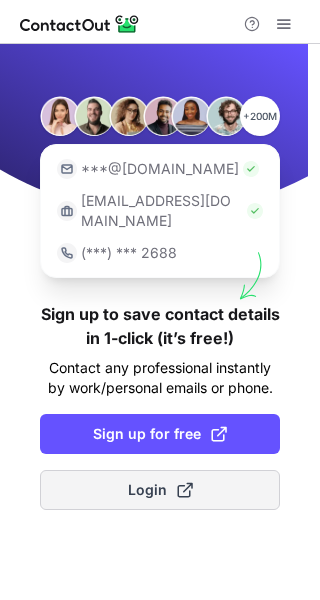 click on "Login" at bounding box center [160, 490] 